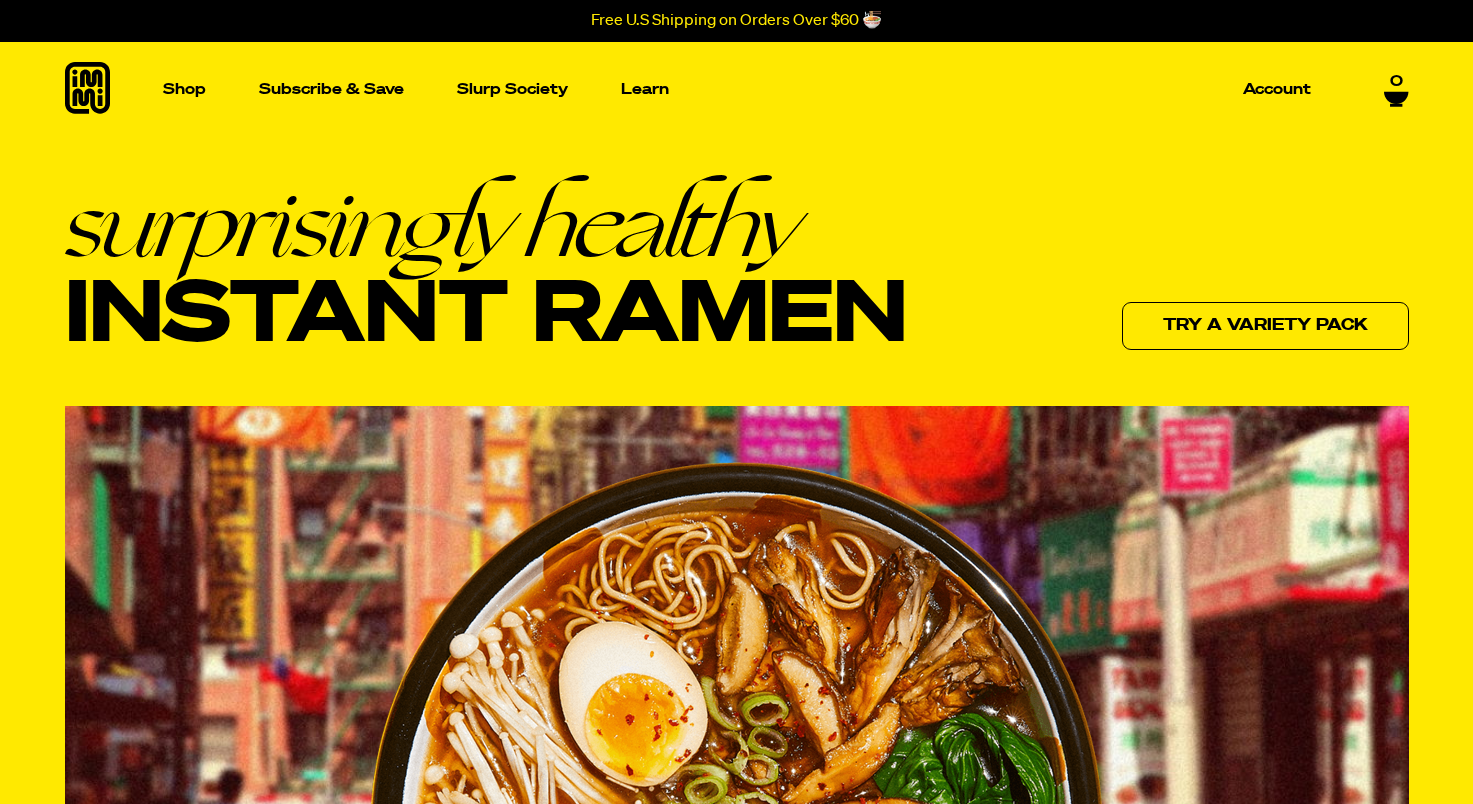 scroll, scrollTop: 400, scrollLeft: 0, axis: vertical 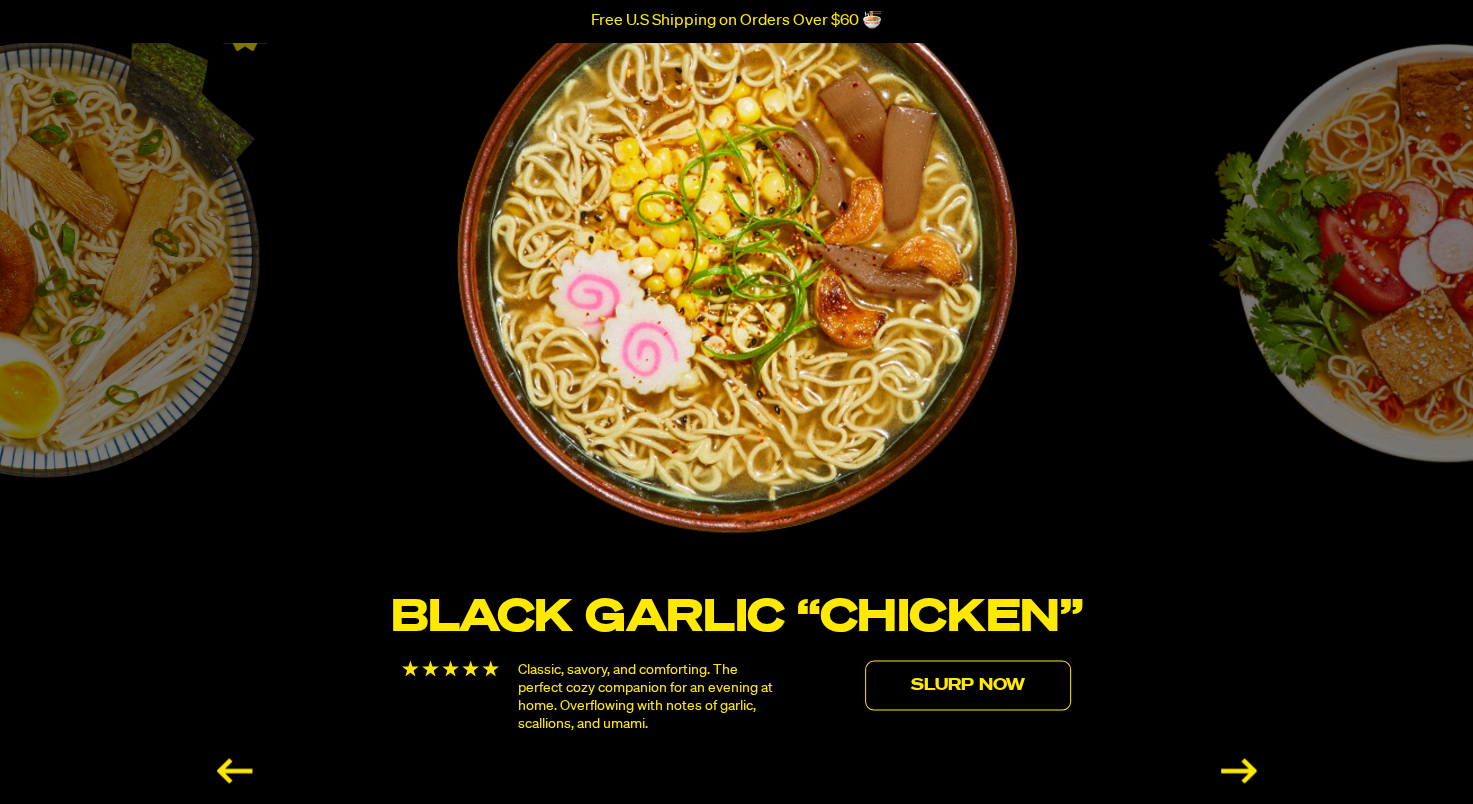 click on "Slurp Now" at bounding box center [968, 685] 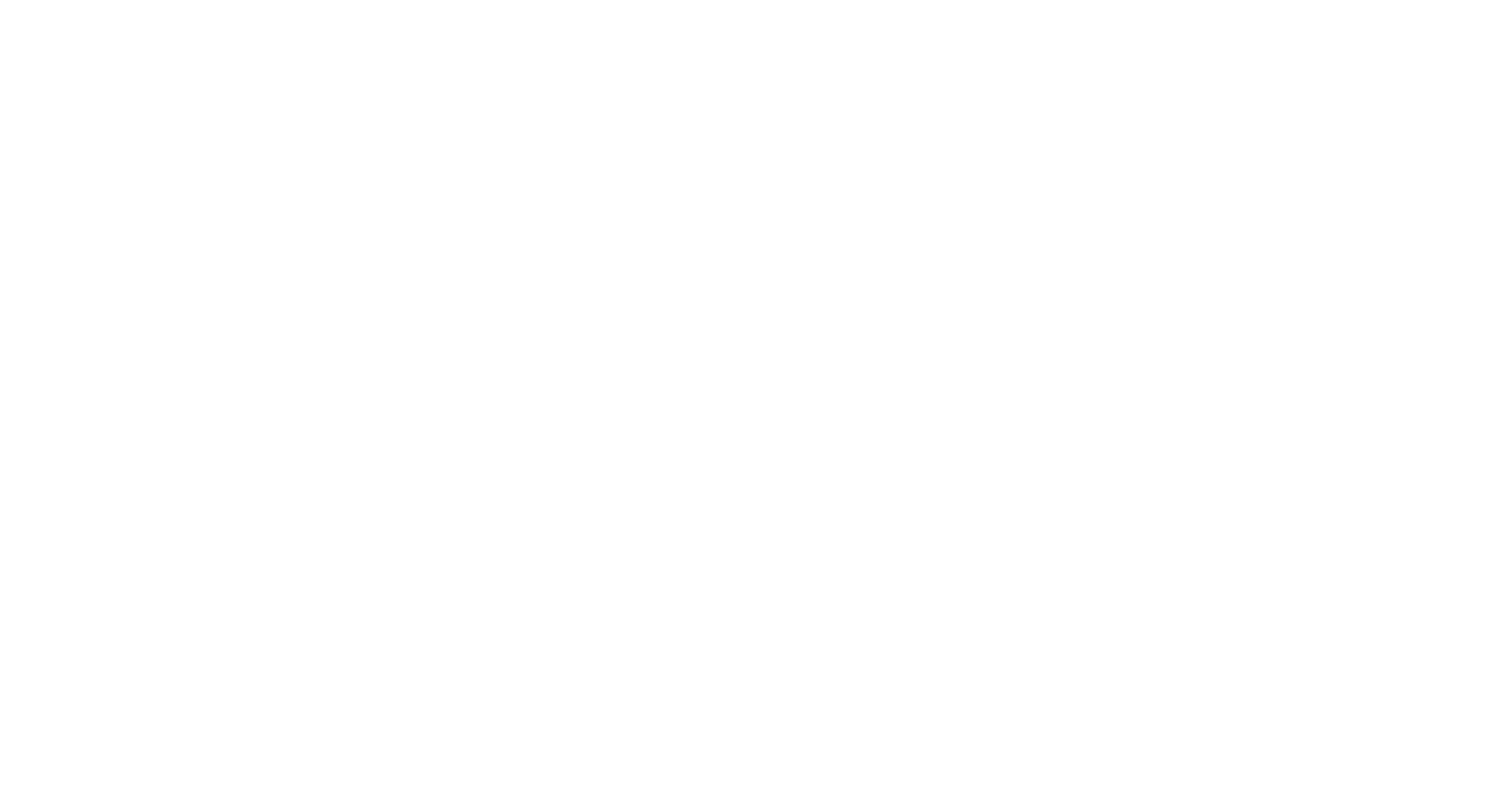 scroll, scrollTop: 0, scrollLeft: 0, axis: both 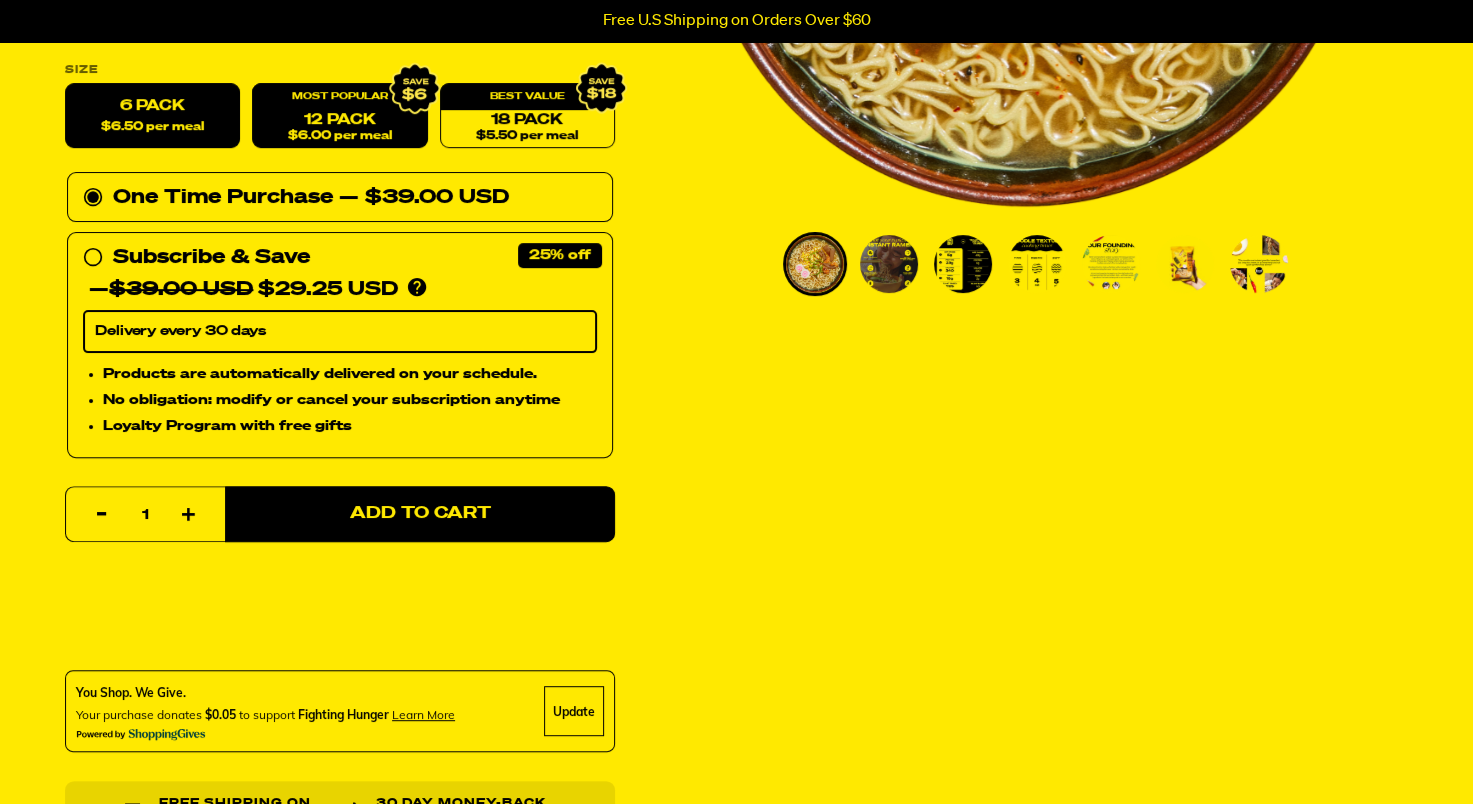 click on "12 Pack
$6.00 per meal" at bounding box center [339, 116] 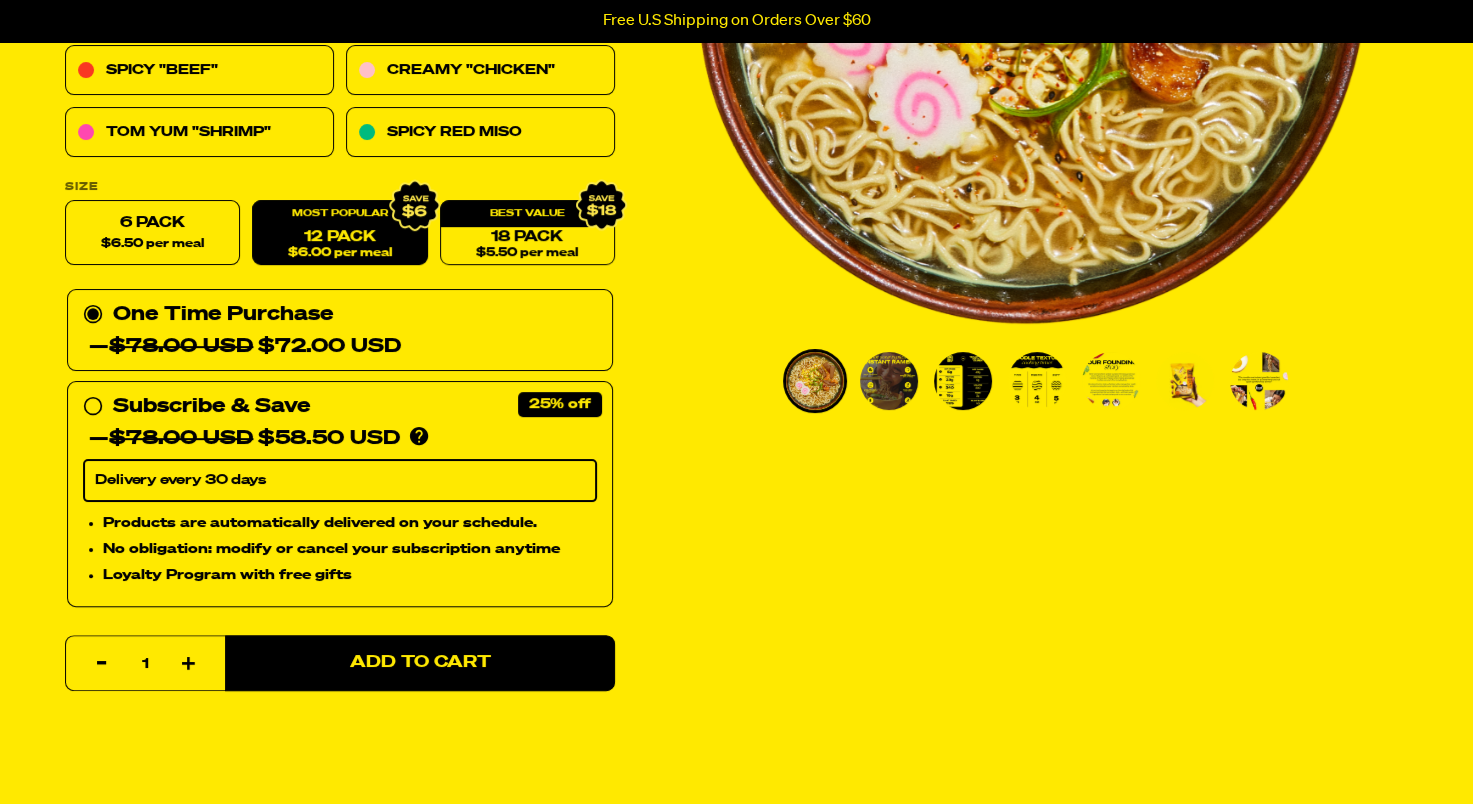 scroll, scrollTop: 0, scrollLeft: 0, axis: both 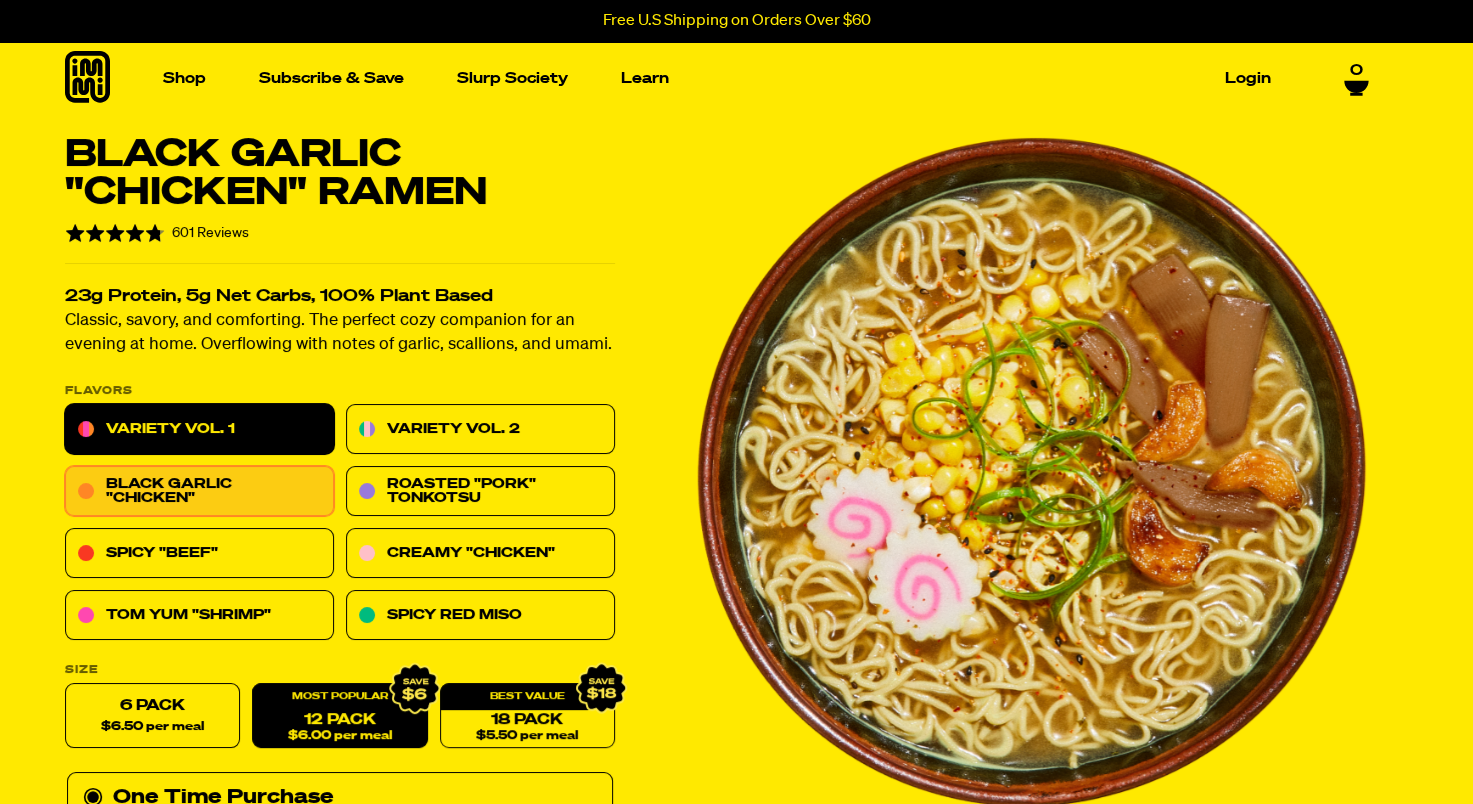 click on "Variety Vol. 1" at bounding box center [199, 430] 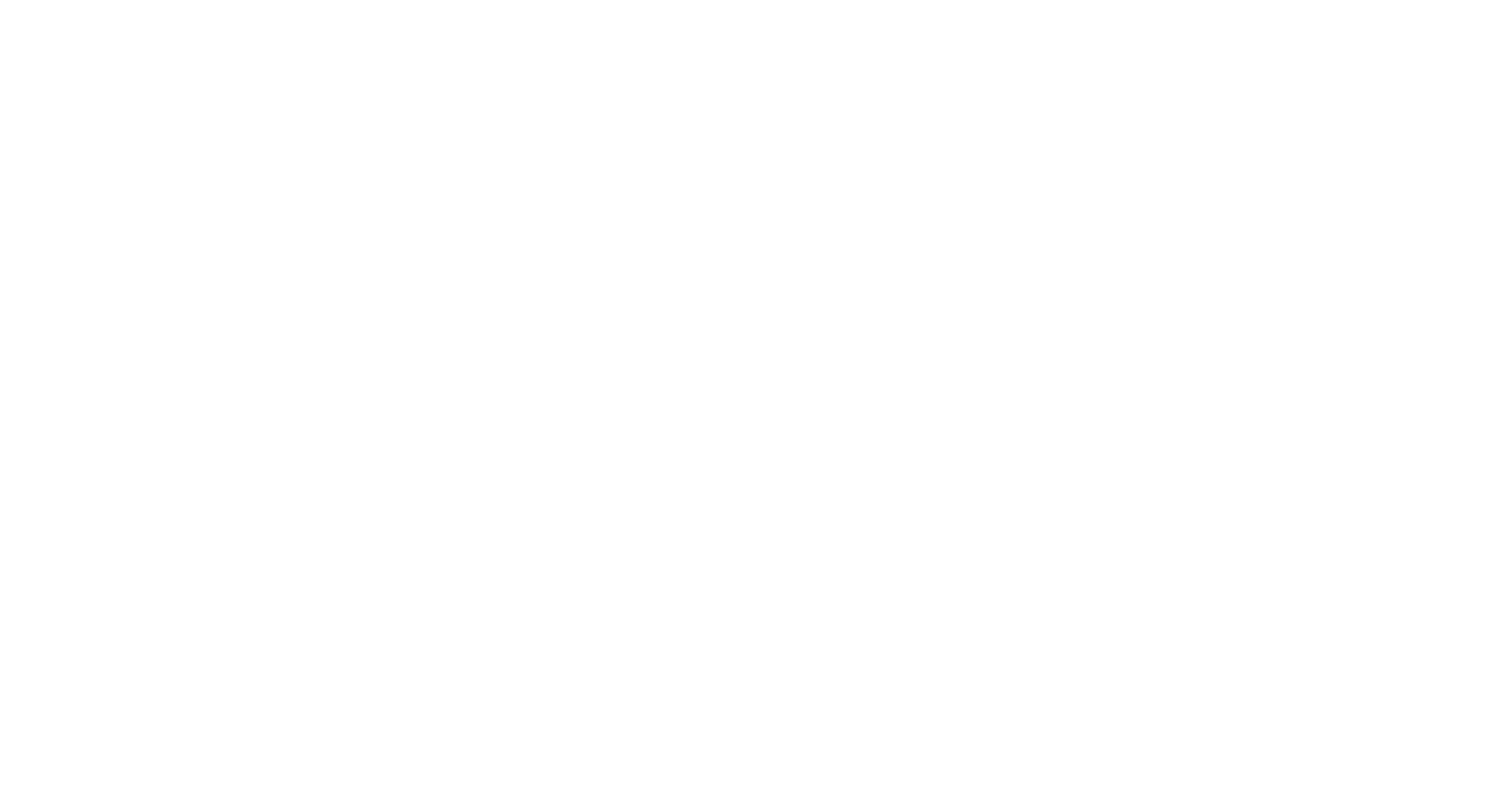 scroll, scrollTop: 0, scrollLeft: 0, axis: both 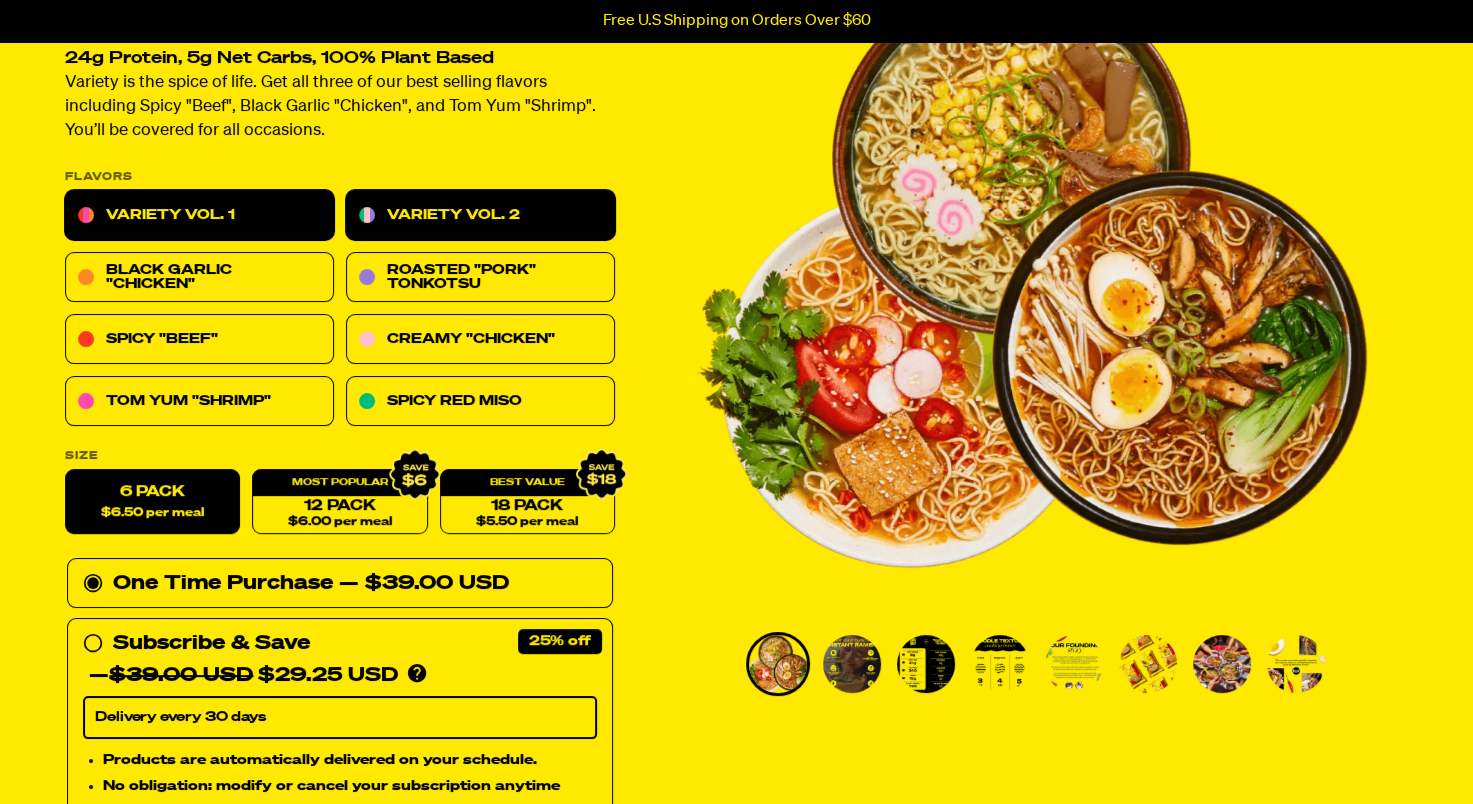 drag, startPoint x: 473, startPoint y: 212, endPoint x: 491, endPoint y: 213, distance: 18.027756 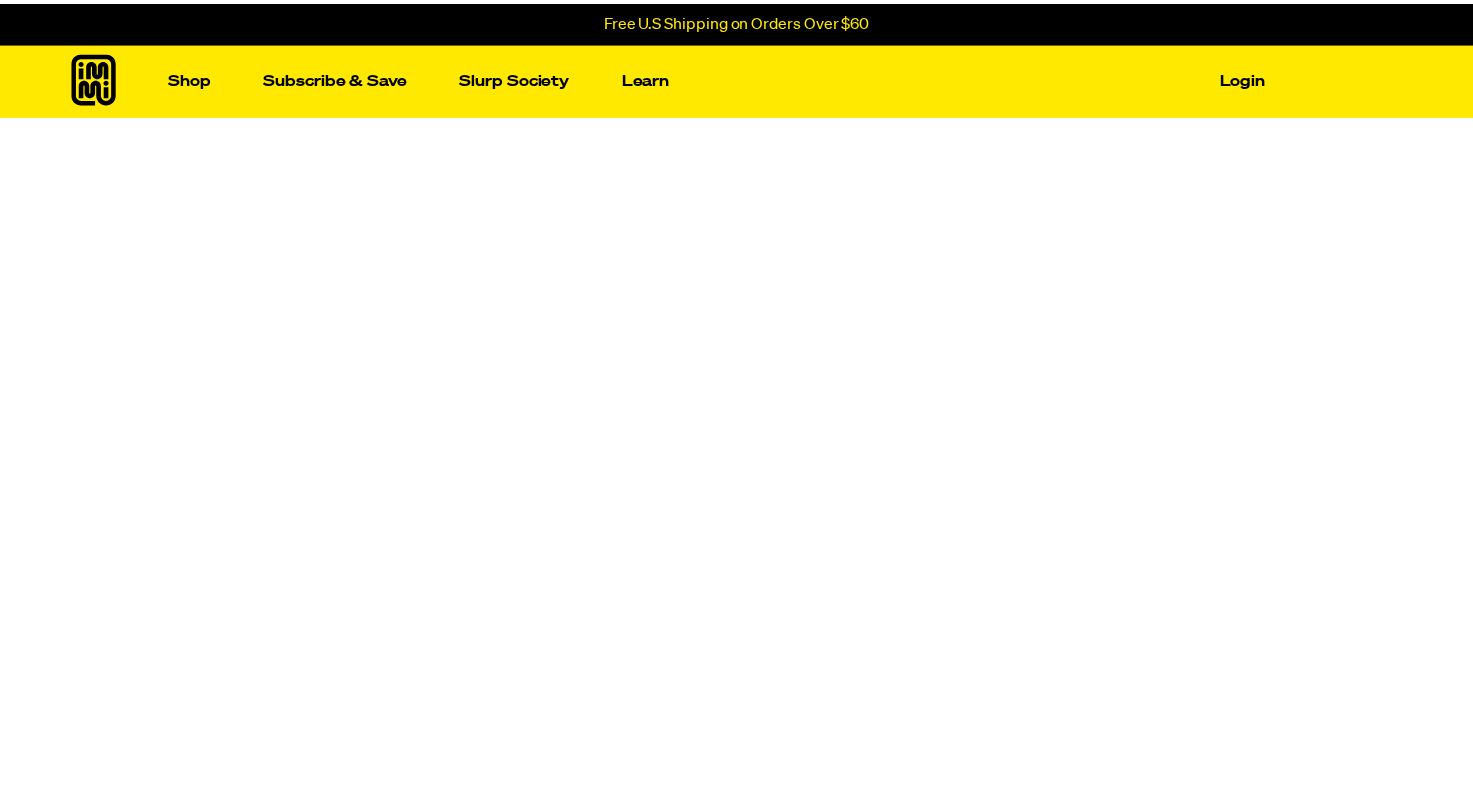 scroll, scrollTop: 0, scrollLeft: 0, axis: both 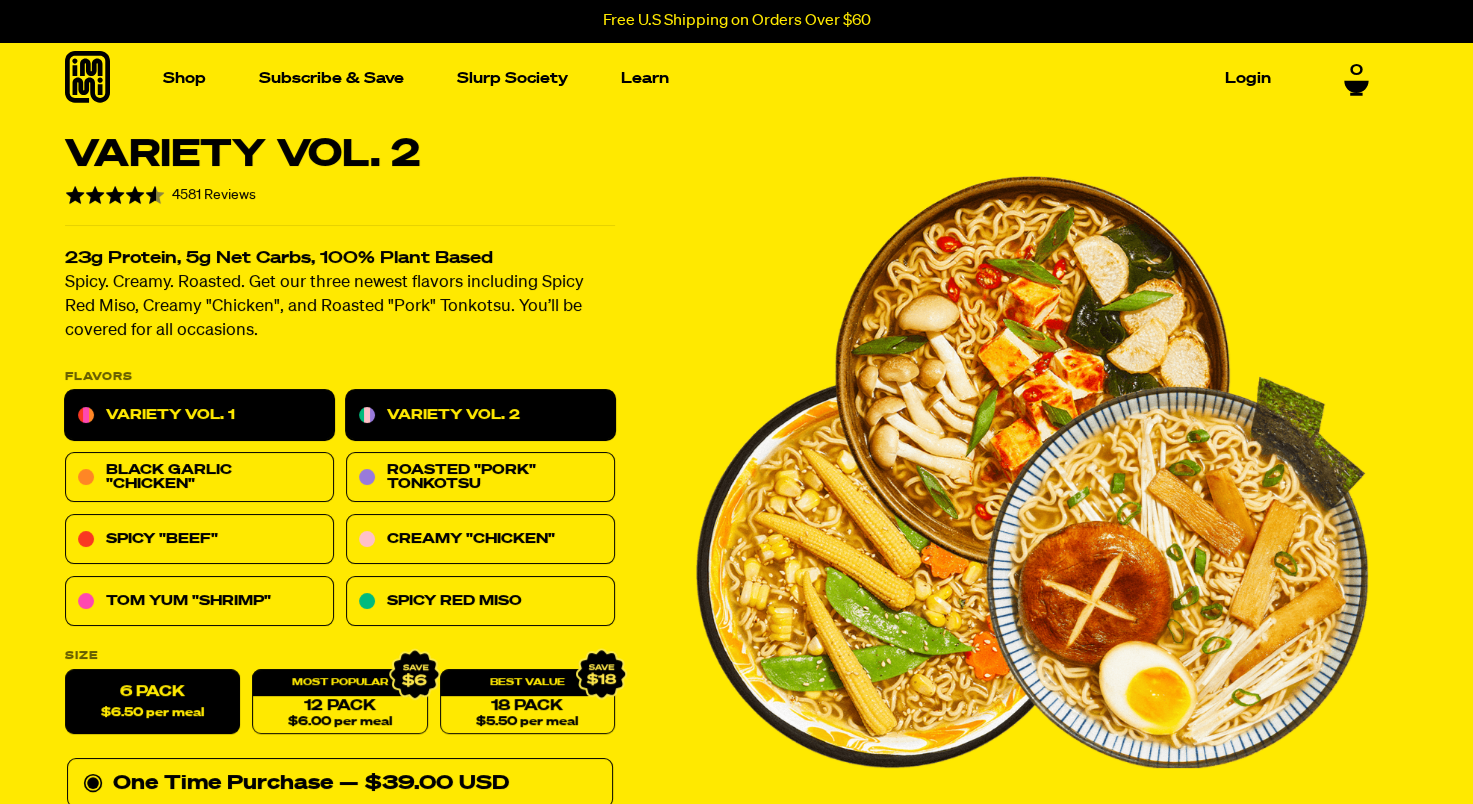 click on "Variety Vol. 1" at bounding box center (199, 416) 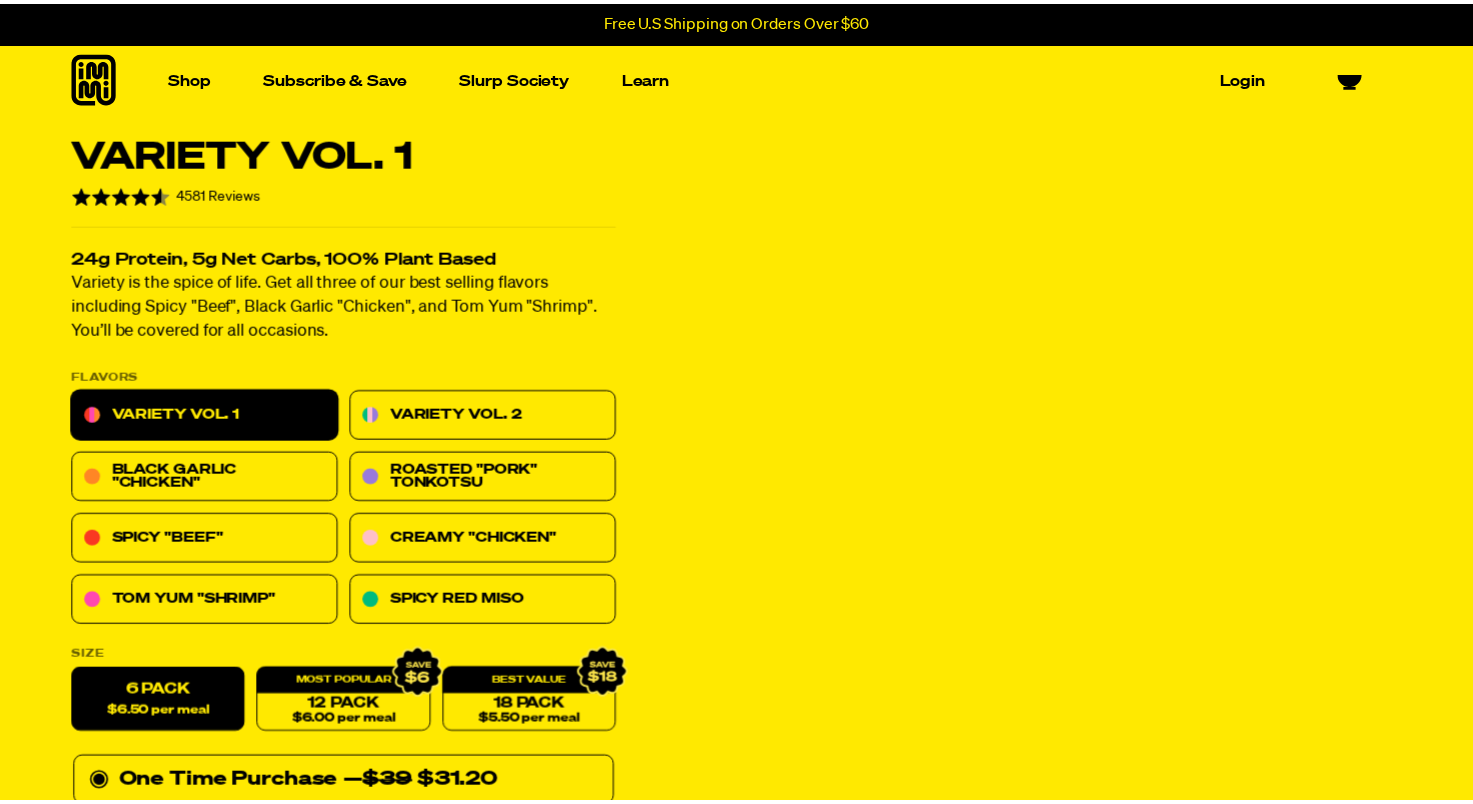 scroll, scrollTop: 0, scrollLeft: 0, axis: both 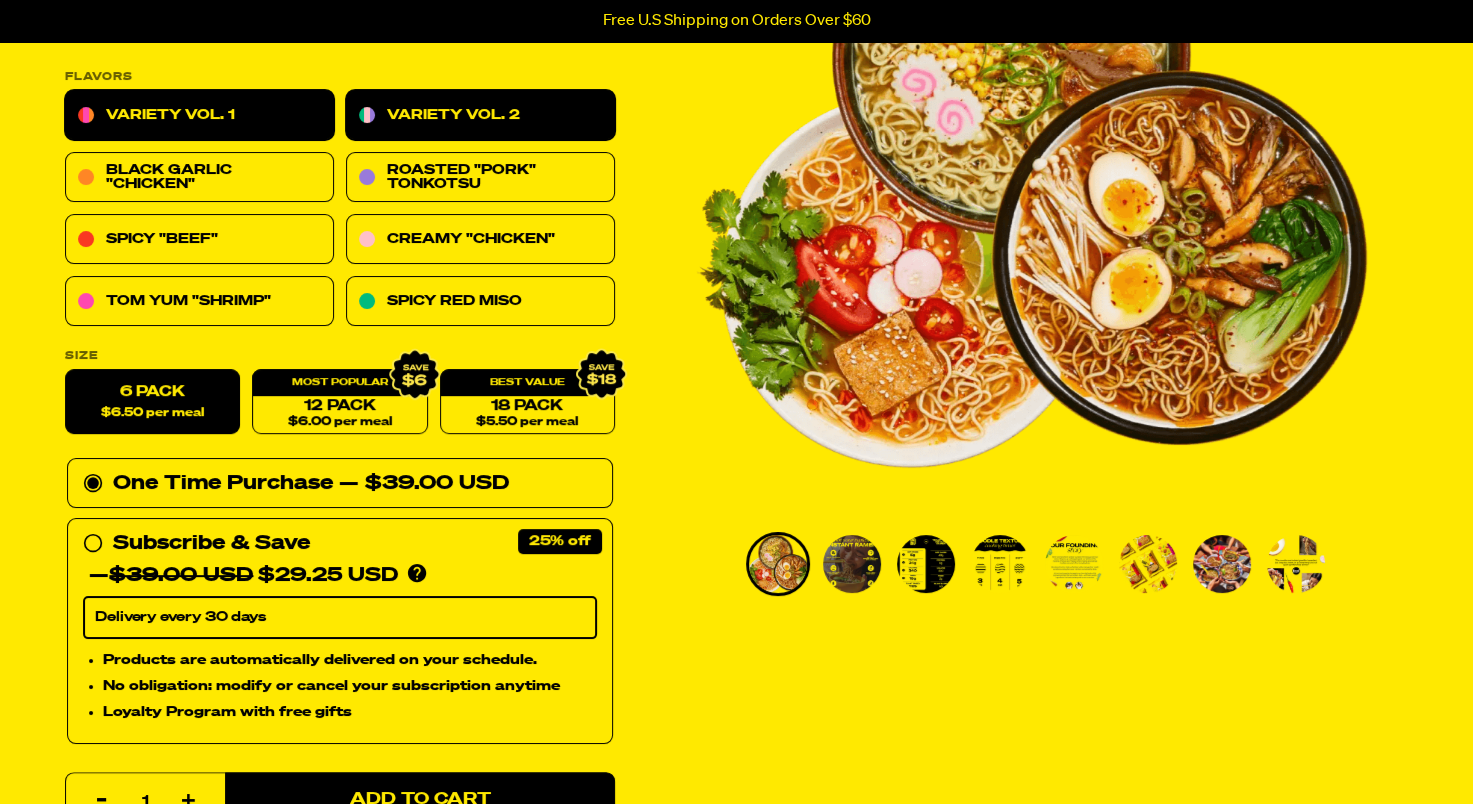 click on "Variety Vol. 2" at bounding box center [480, 116] 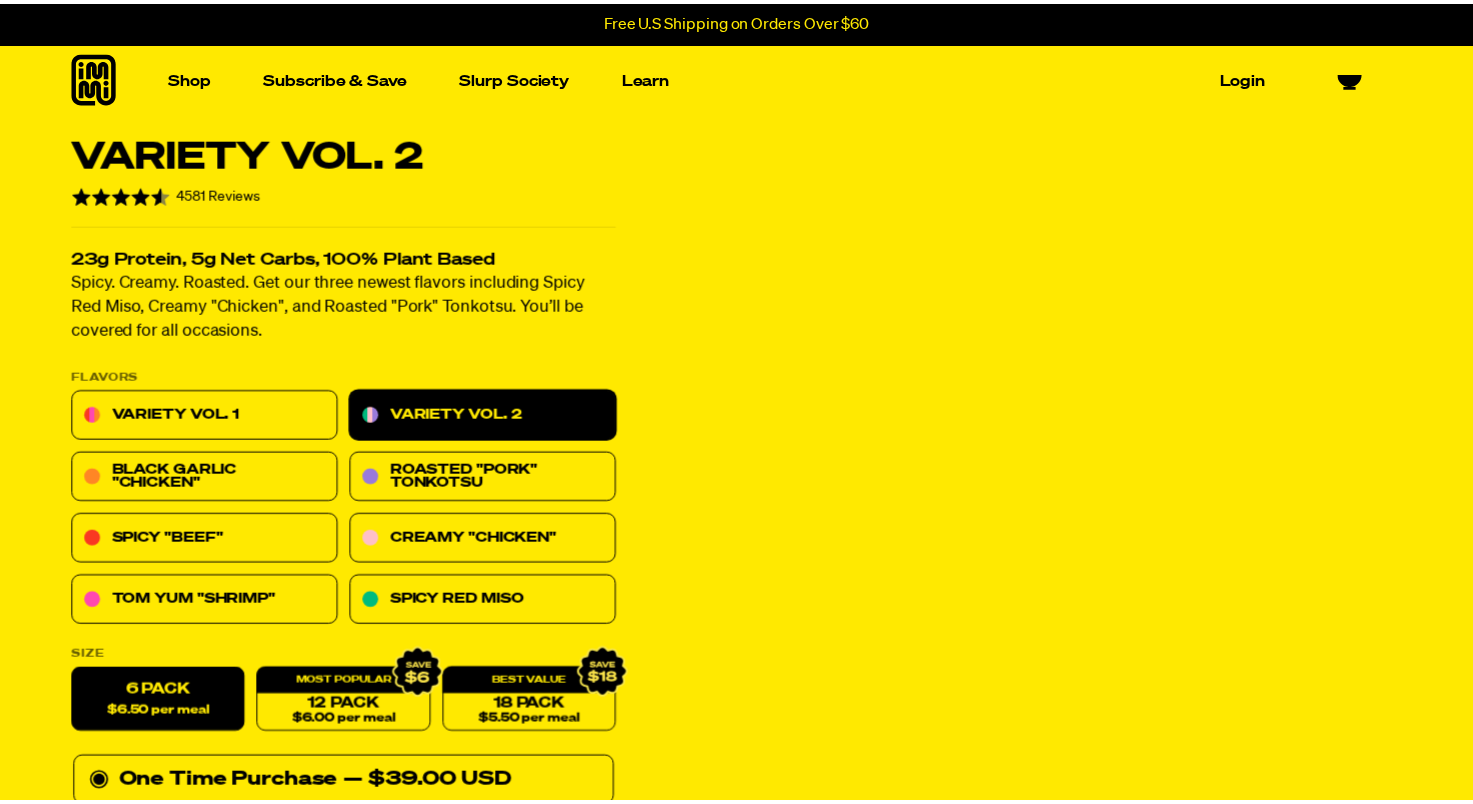 scroll, scrollTop: 0, scrollLeft: 0, axis: both 